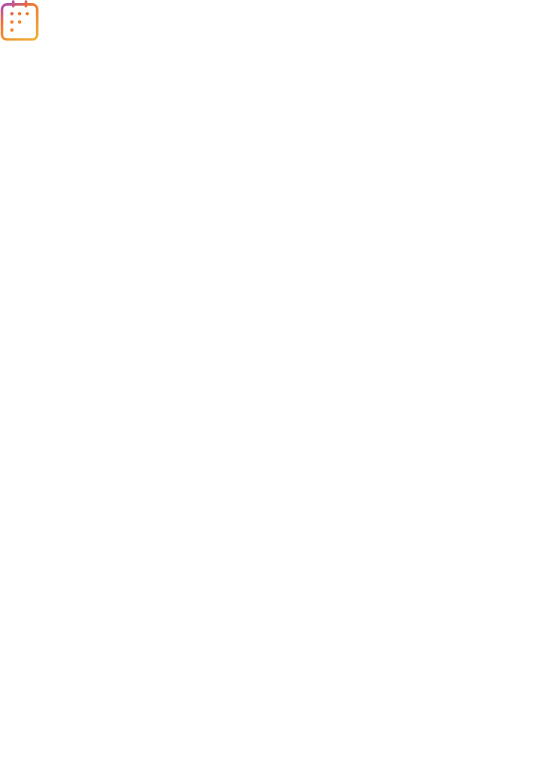 scroll, scrollTop: 0, scrollLeft: 0, axis: both 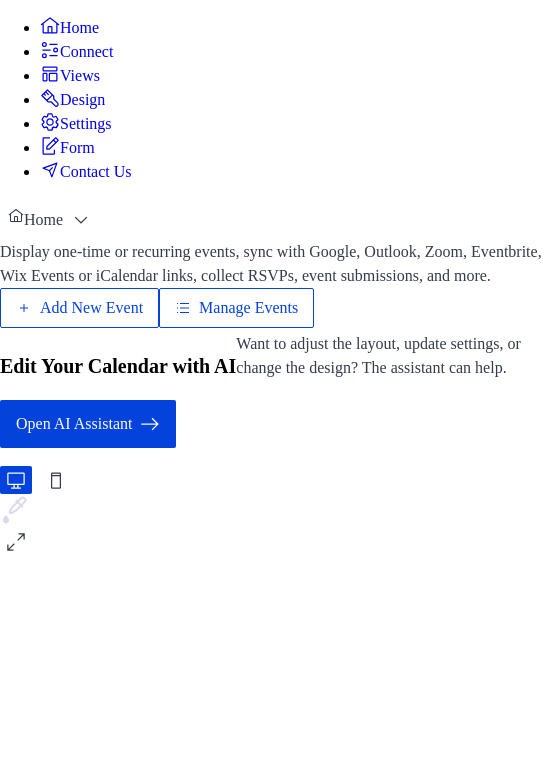 click on "Manage Events" at bounding box center [236, 308] 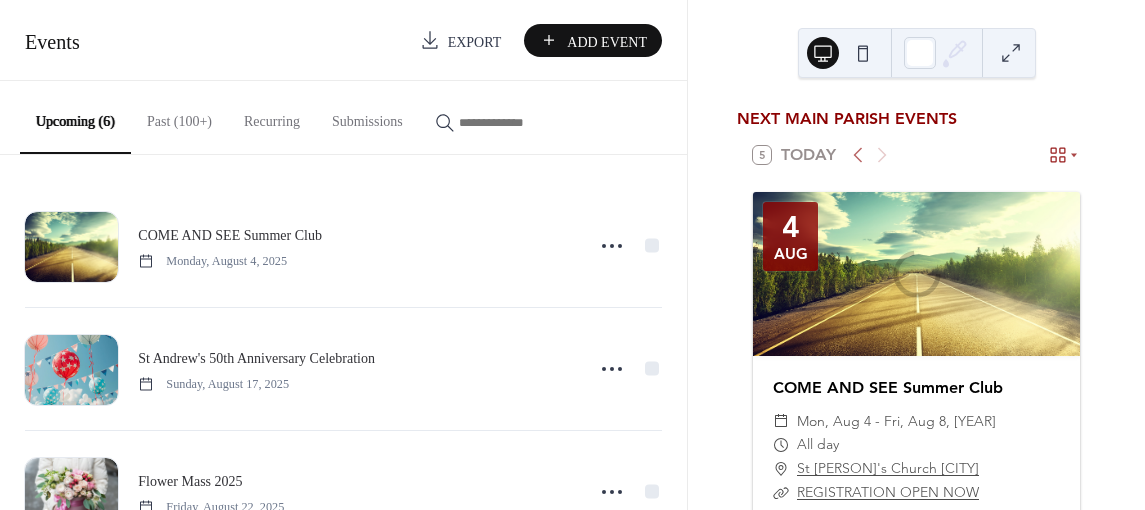 scroll, scrollTop: 0, scrollLeft: 0, axis: both 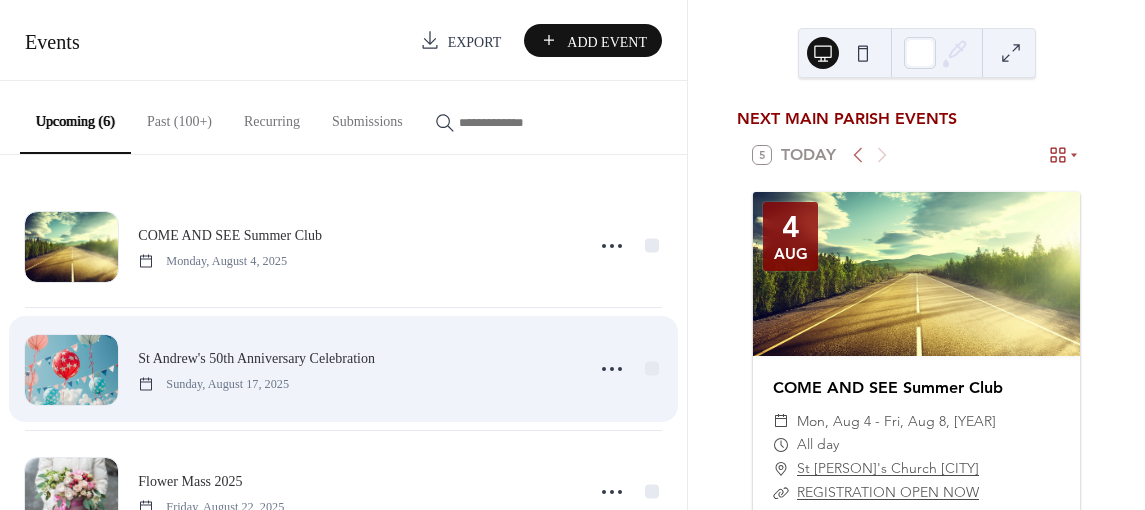 click on "St Andrew's 50th Anniversary Celebration Sunday, August 17, 2025" at bounding box center (343, 369) 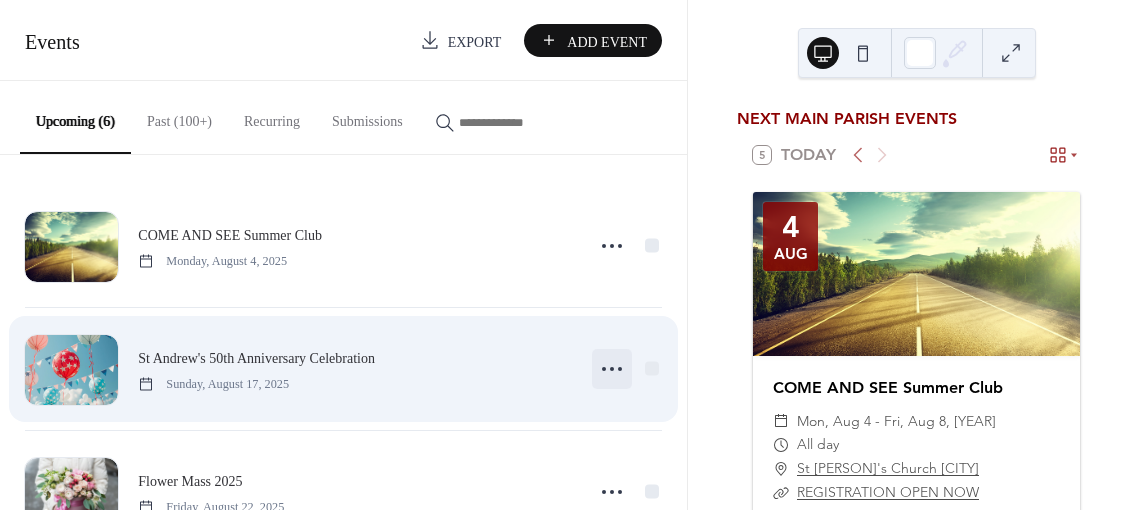 click 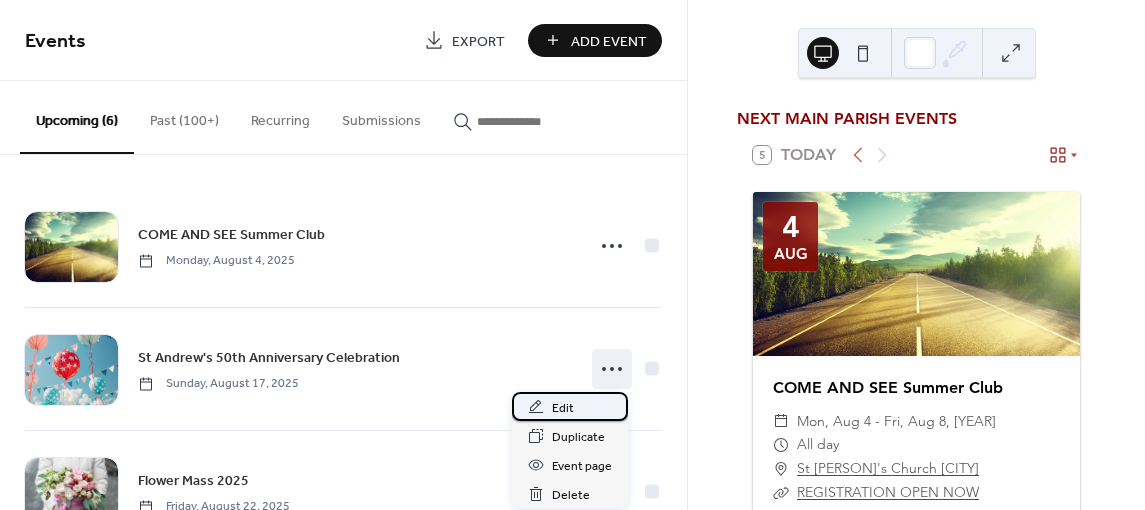 click on "Edit" at bounding box center [570, 406] 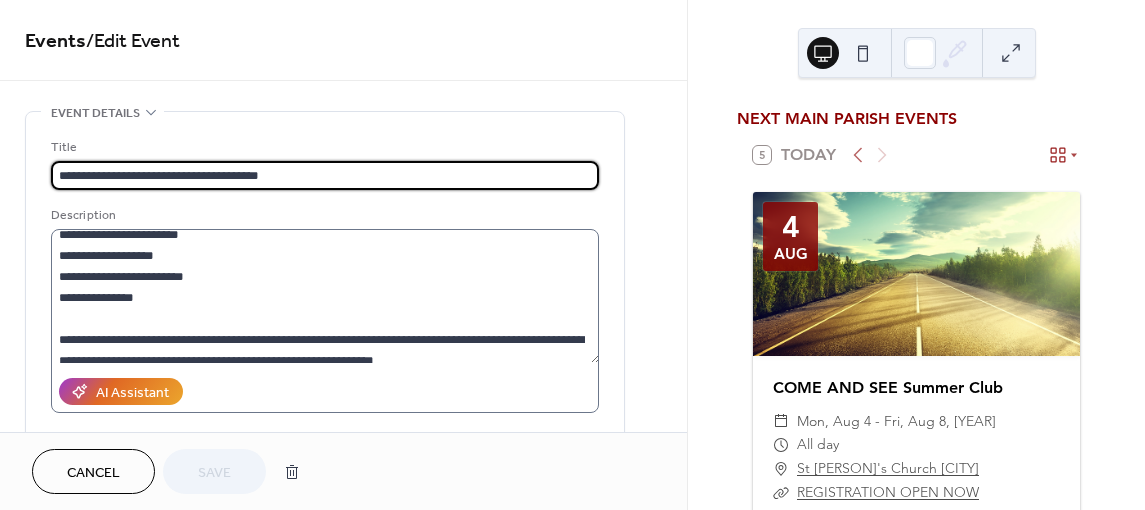 scroll, scrollTop: 126, scrollLeft: 0, axis: vertical 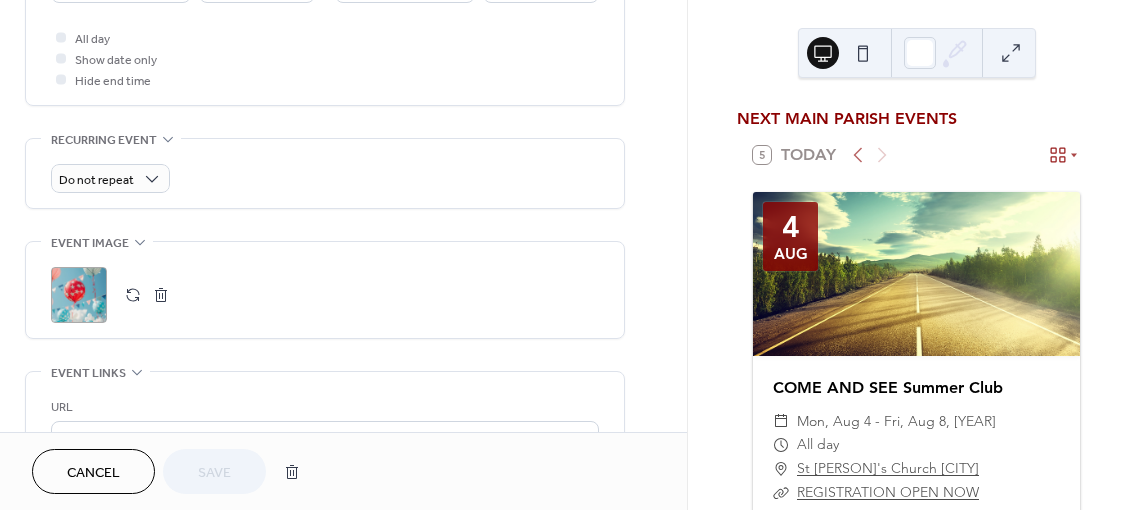 click at bounding box center (133, 295) 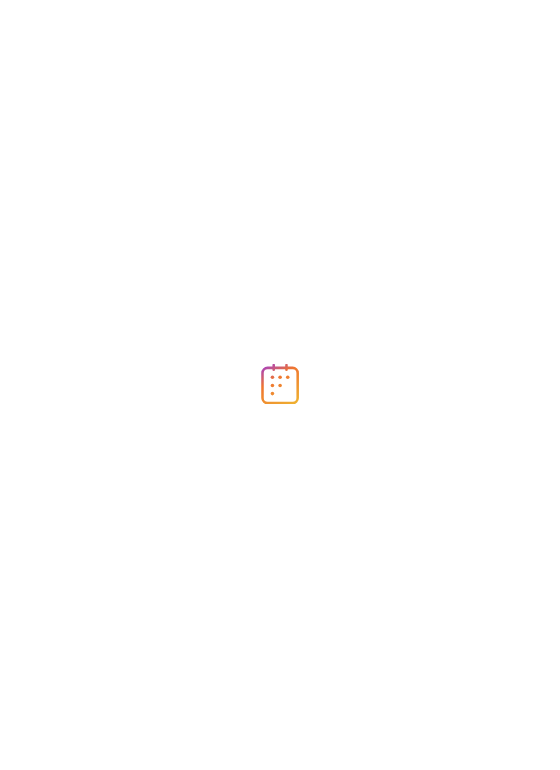 scroll, scrollTop: 0, scrollLeft: 0, axis: both 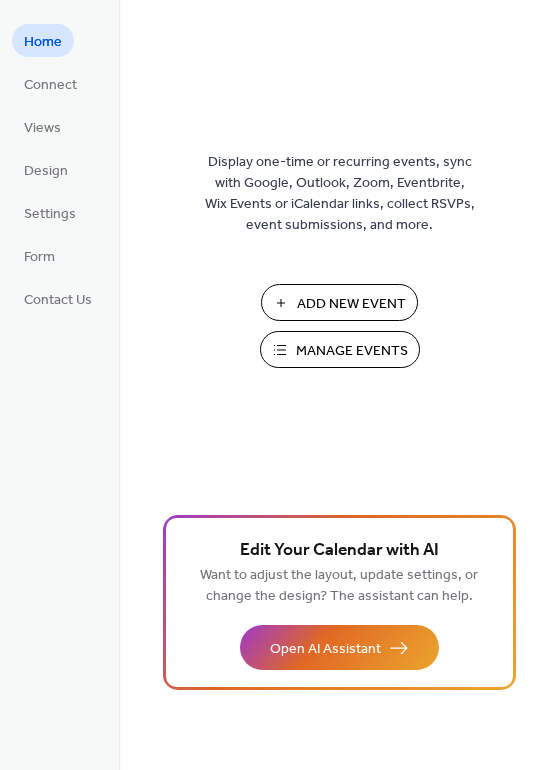 click on "Manage Events" at bounding box center [352, 351] 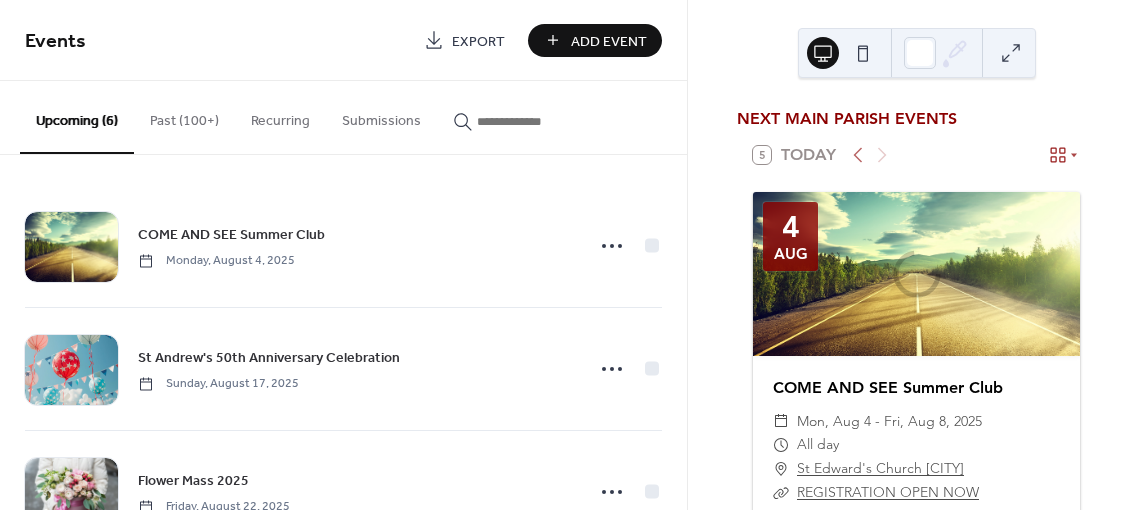 scroll, scrollTop: 0, scrollLeft: 0, axis: both 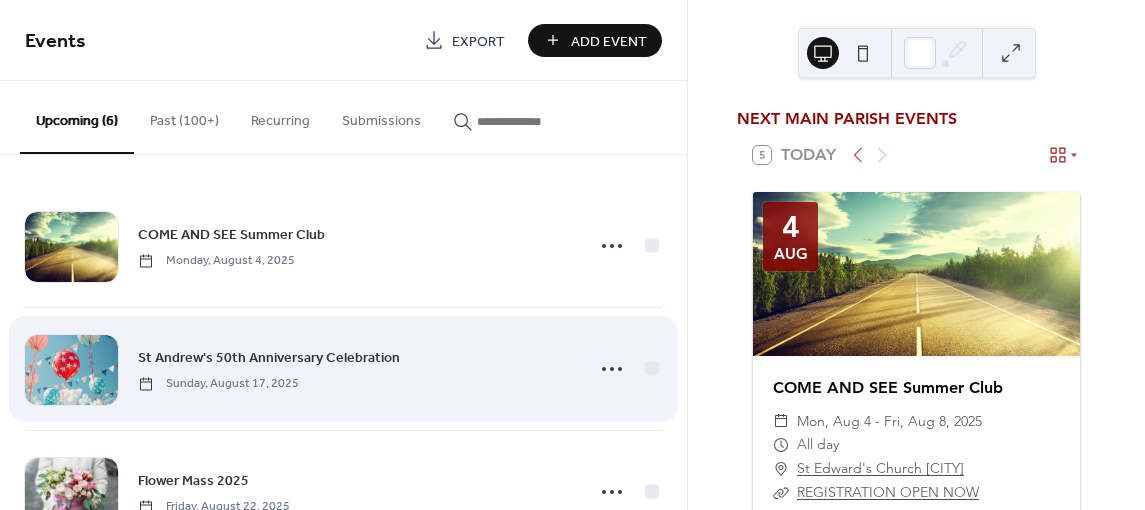 click on "St Andrew's 50th Anniversary Celebration Sunday, August 17, 2025" at bounding box center (343, 369) 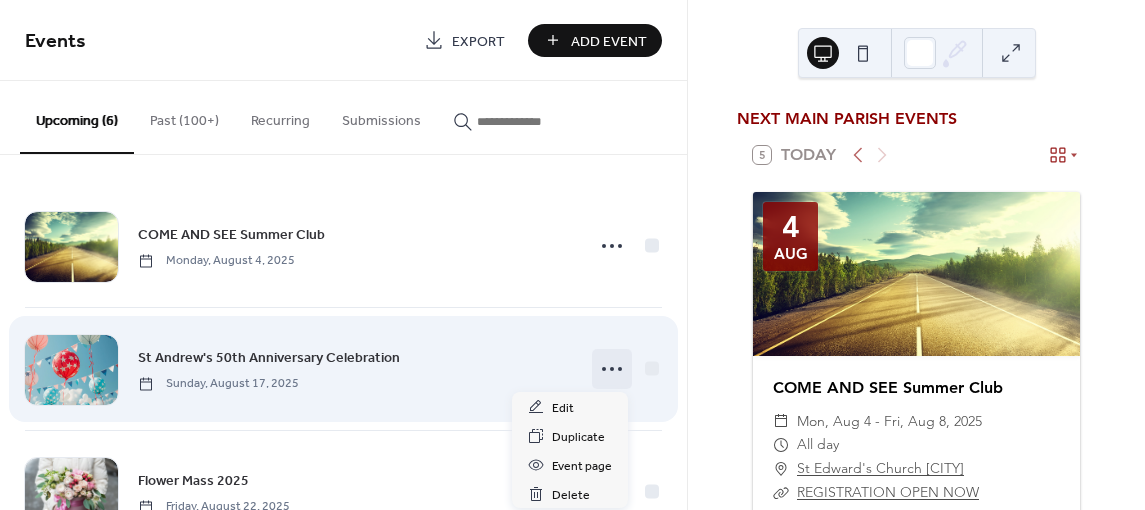 click at bounding box center (612, 369) 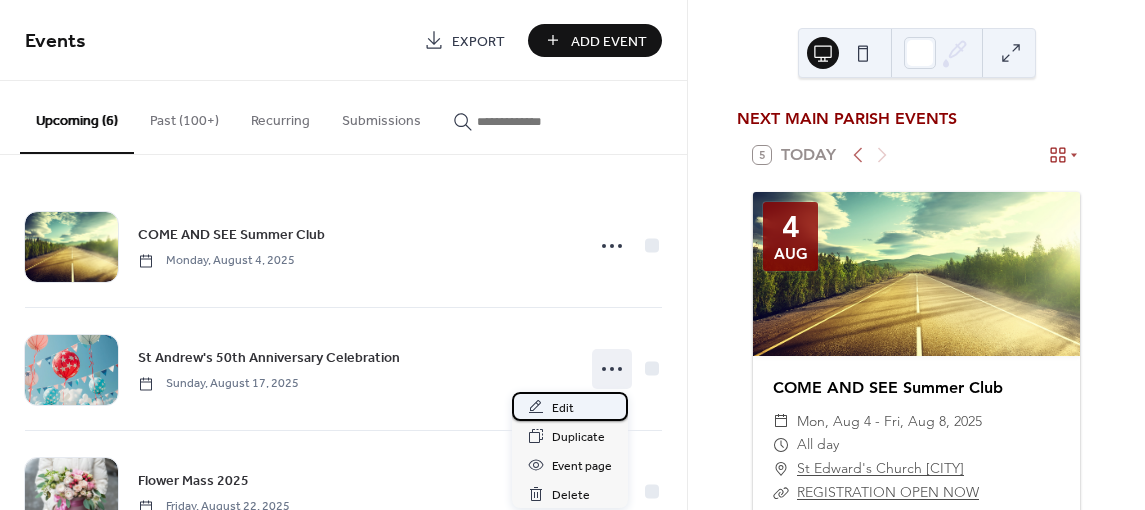 click on "Edit" at bounding box center [570, 406] 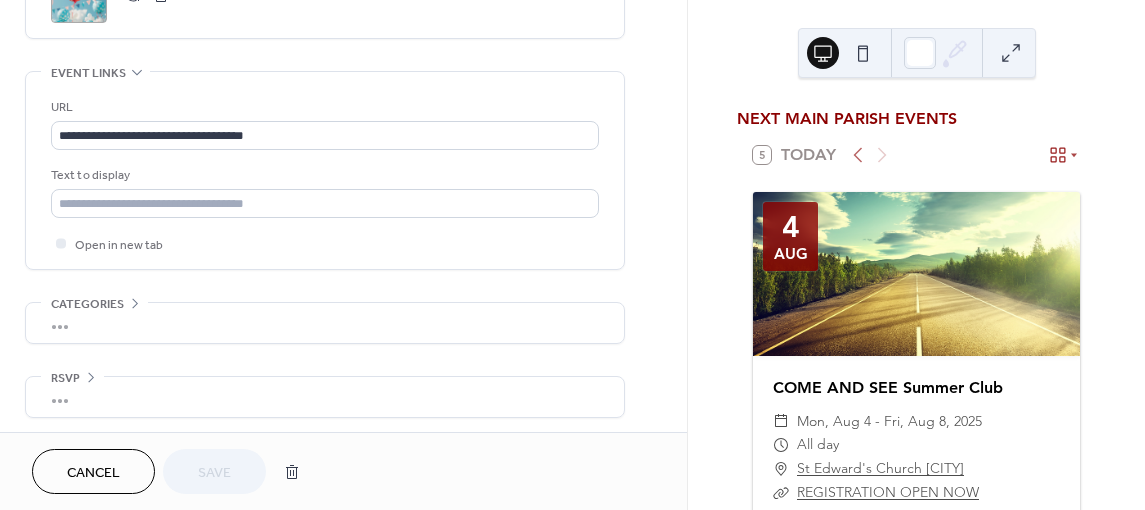 scroll, scrollTop: 748, scrollLeft: 0, axis: vertical 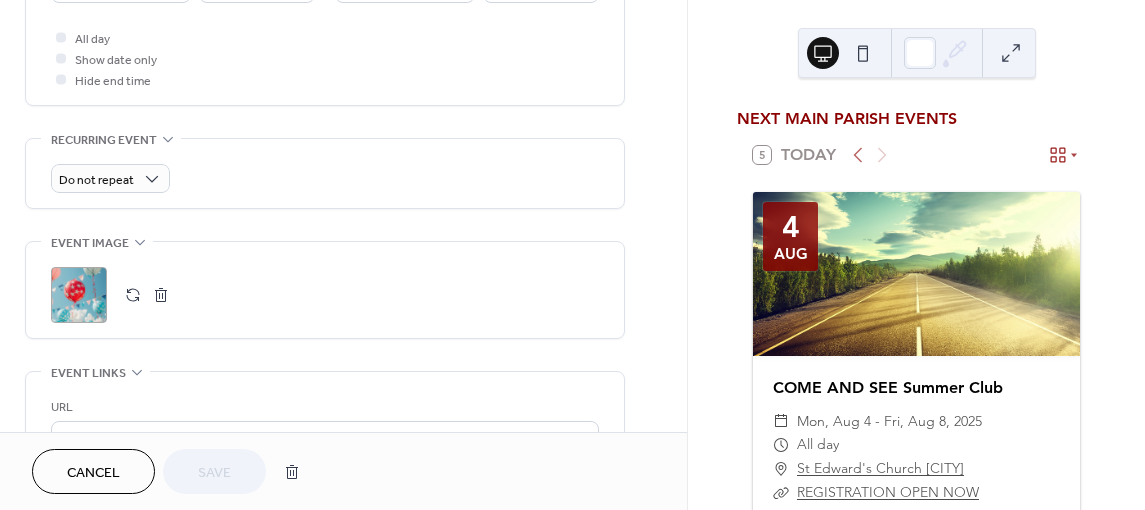 click at bounding box center [133, 295] 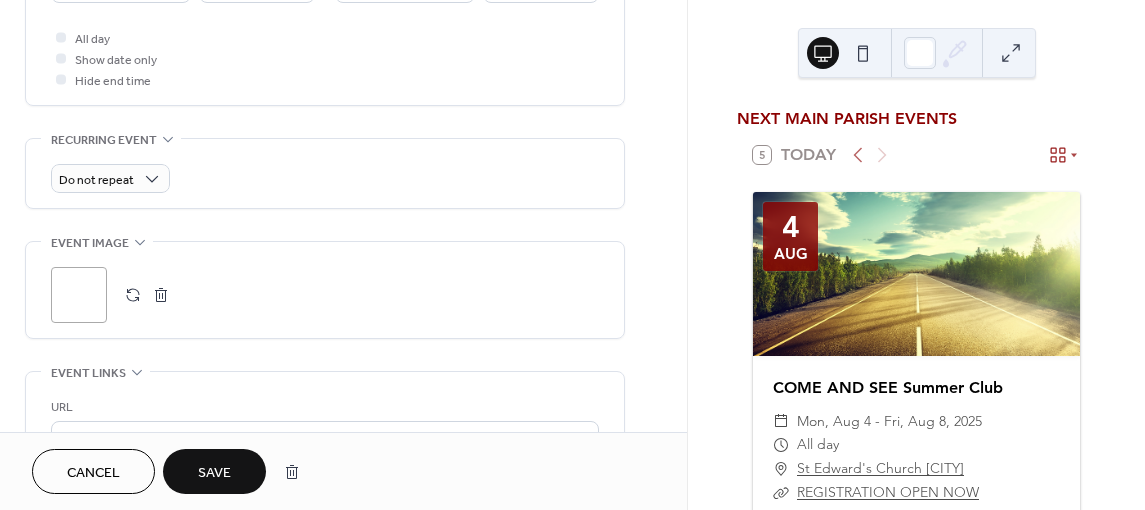 click on "Save" at bounding box center [214, 471] 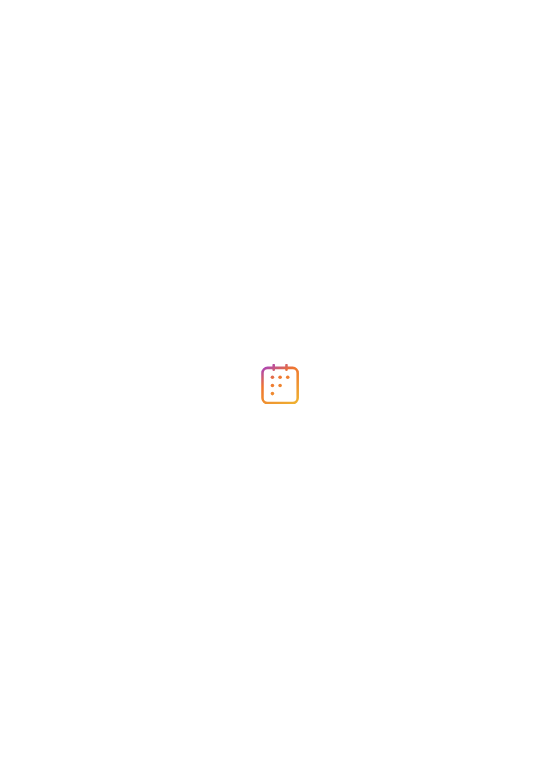 scroll, scrollTop: 0, scrollLeft: 0, axis: both 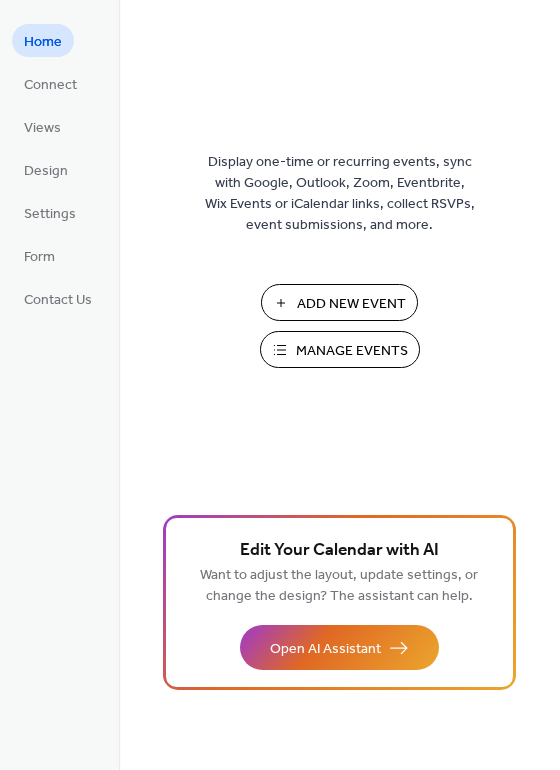 click on "Manage Events" at bounding box center (340, 349) 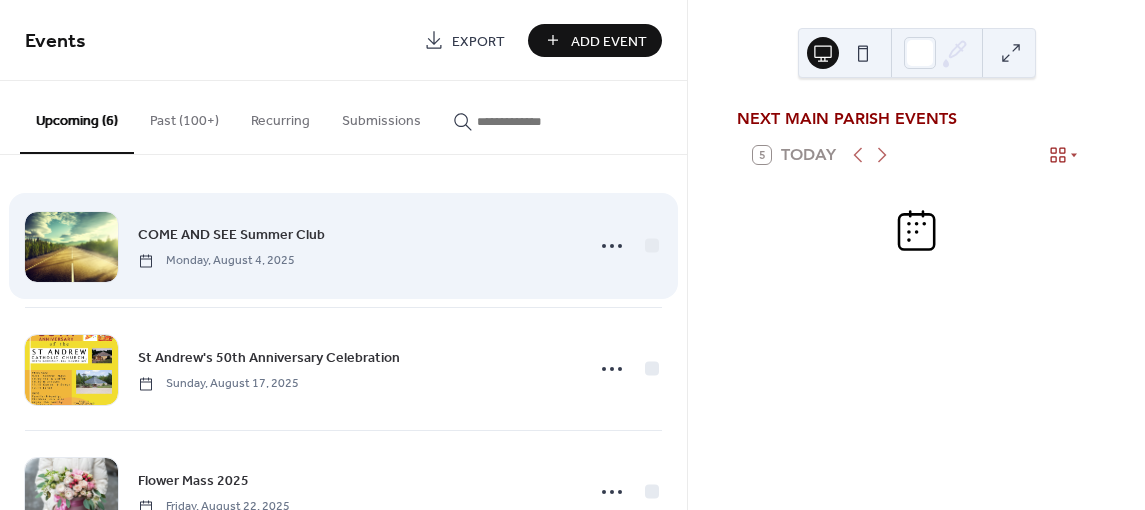 scroll, scrollTop: 0, scrollLeft: 0, axis: both 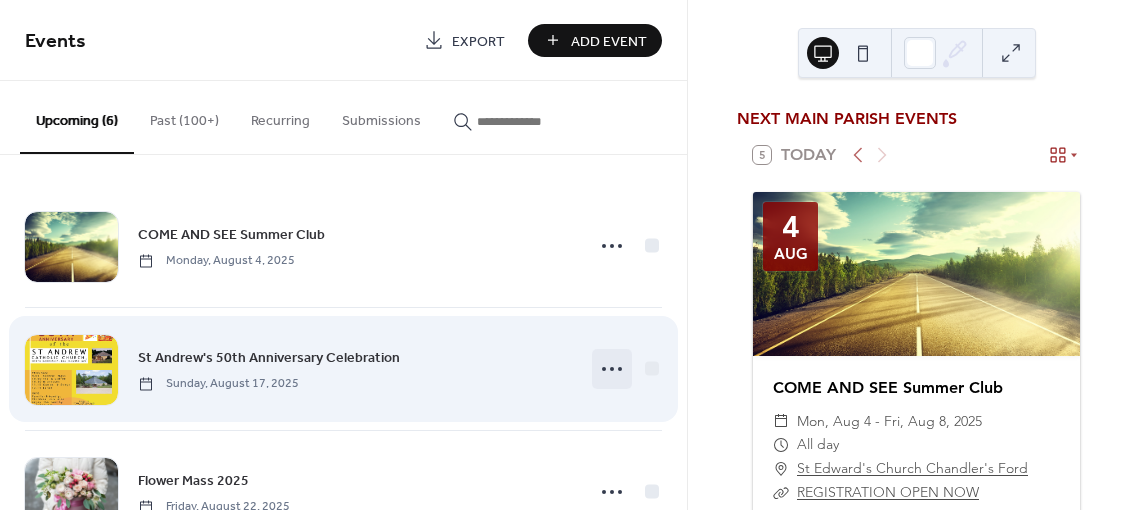 click 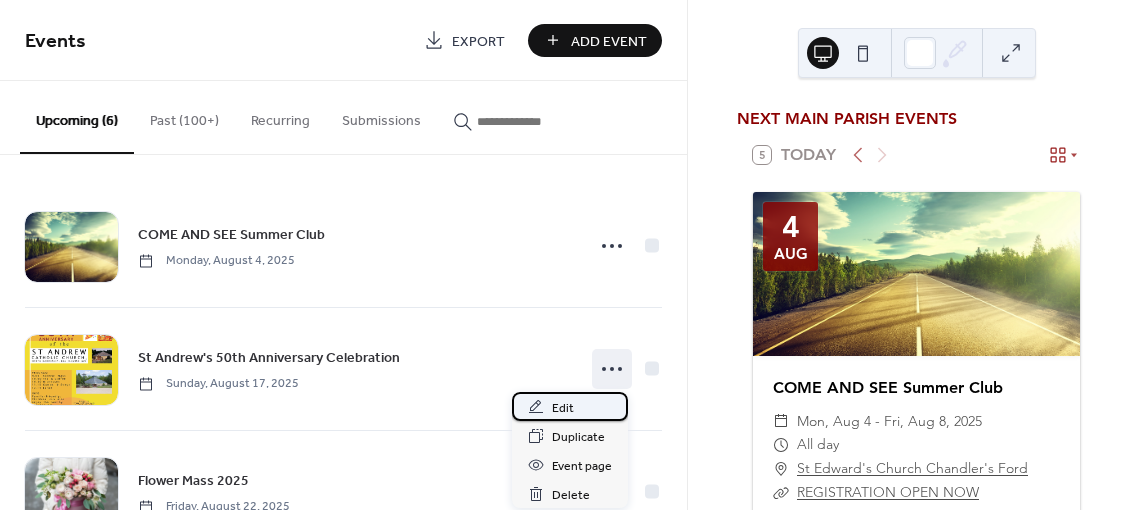 click on "Edit" at bounding box center (570, 406) 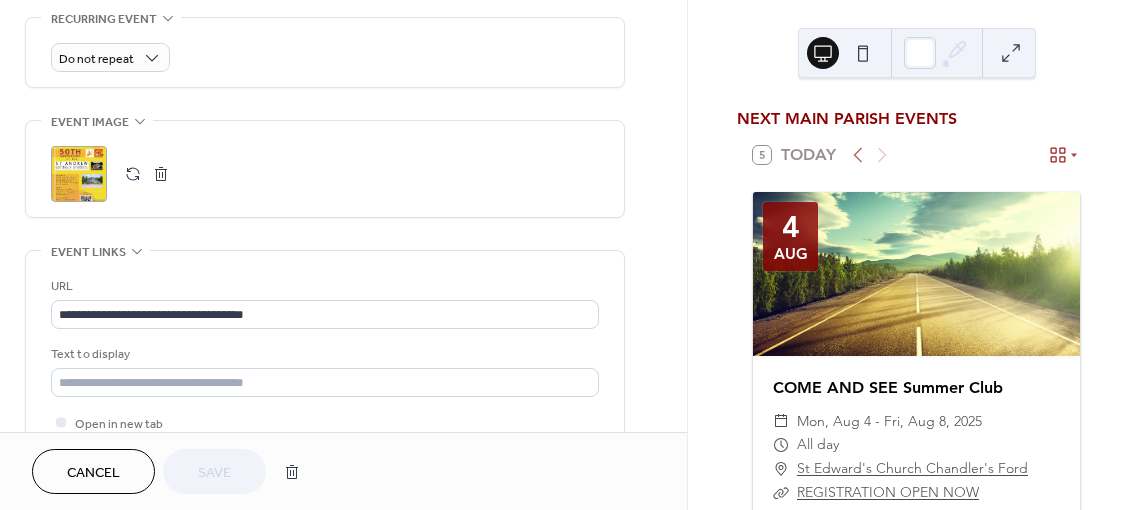 scroll, scrollTop: 900, scrollLeft: 0, axis: vertical 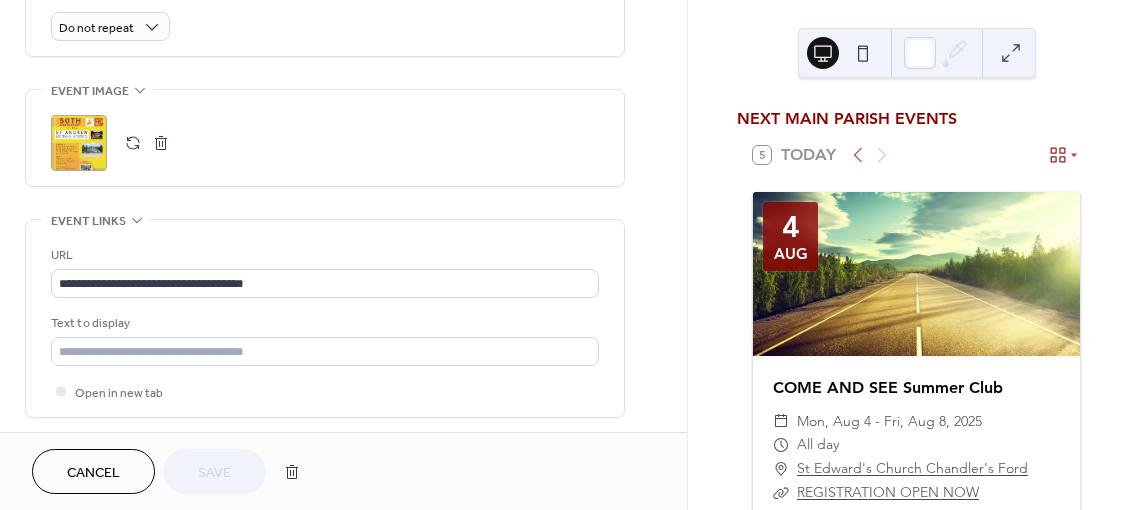 drag, startPoint x: 80, startPoint y: 152, endPoint x: 68, endPoint y: 153, distance: 12.0415945 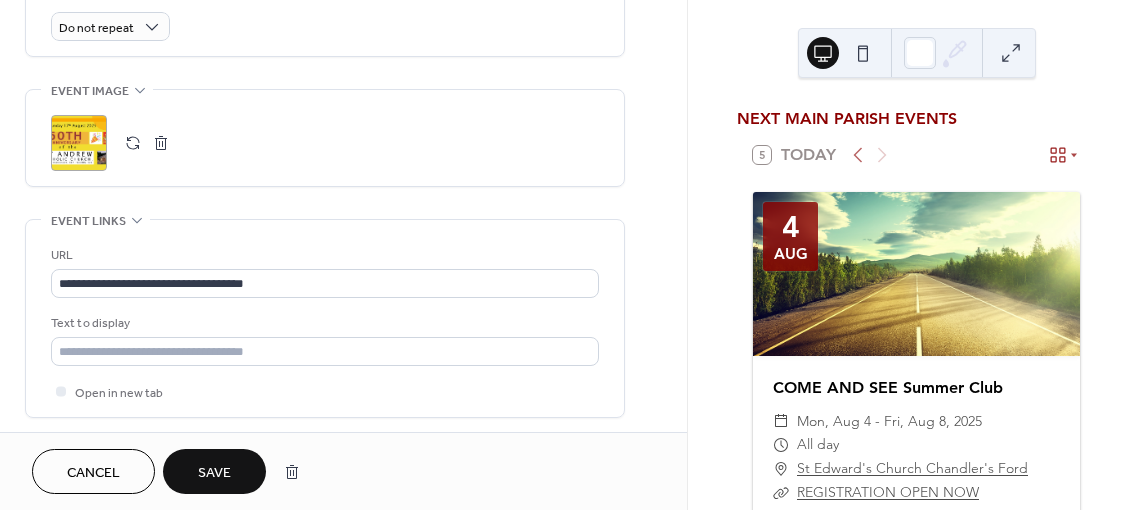 click on "Save" at bounding box center (214, 473) 